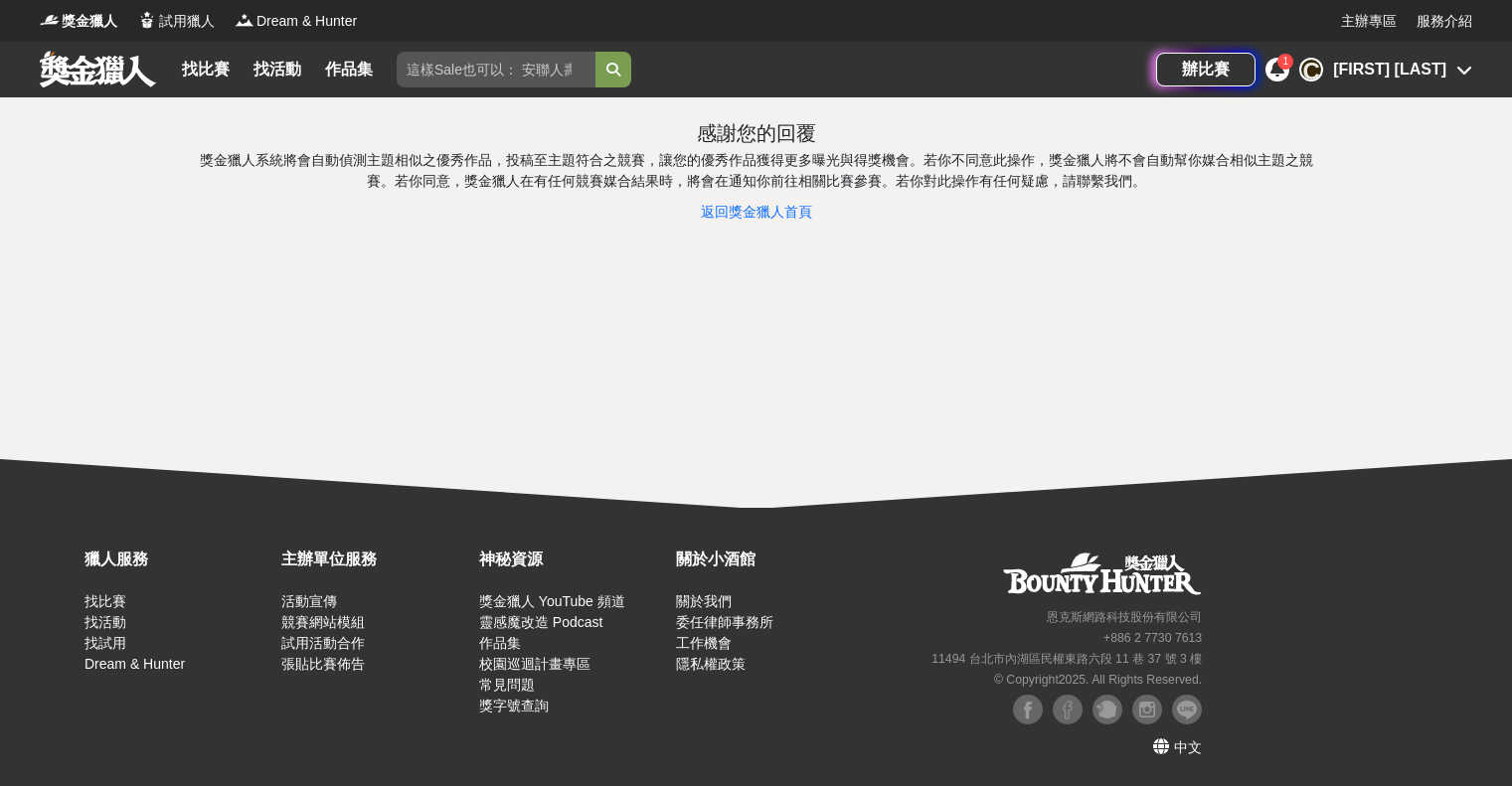 scroll, scrollTop: 0, scrollLeft: 0, axis: both 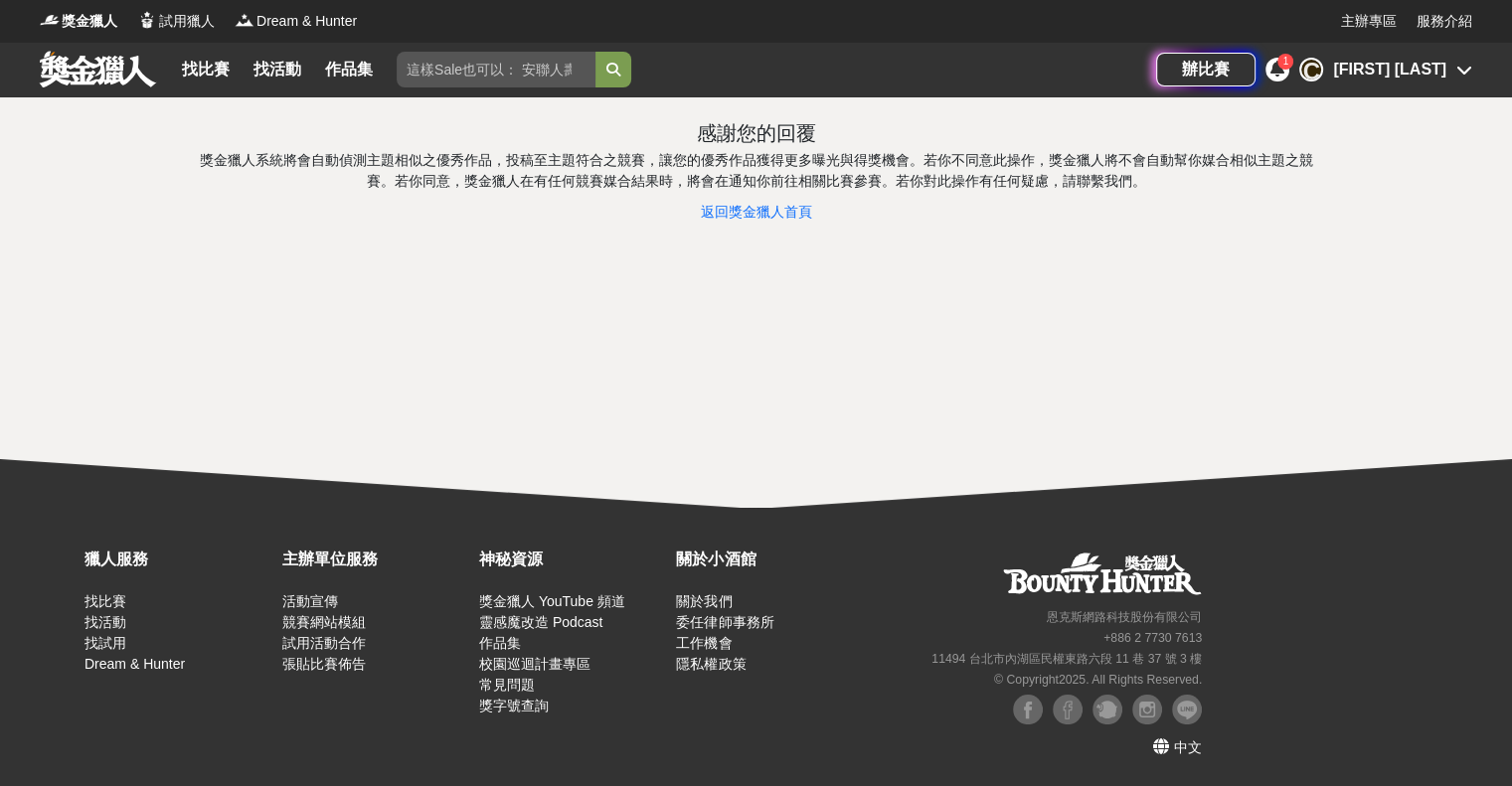 click at bounding box center [1277, 69] 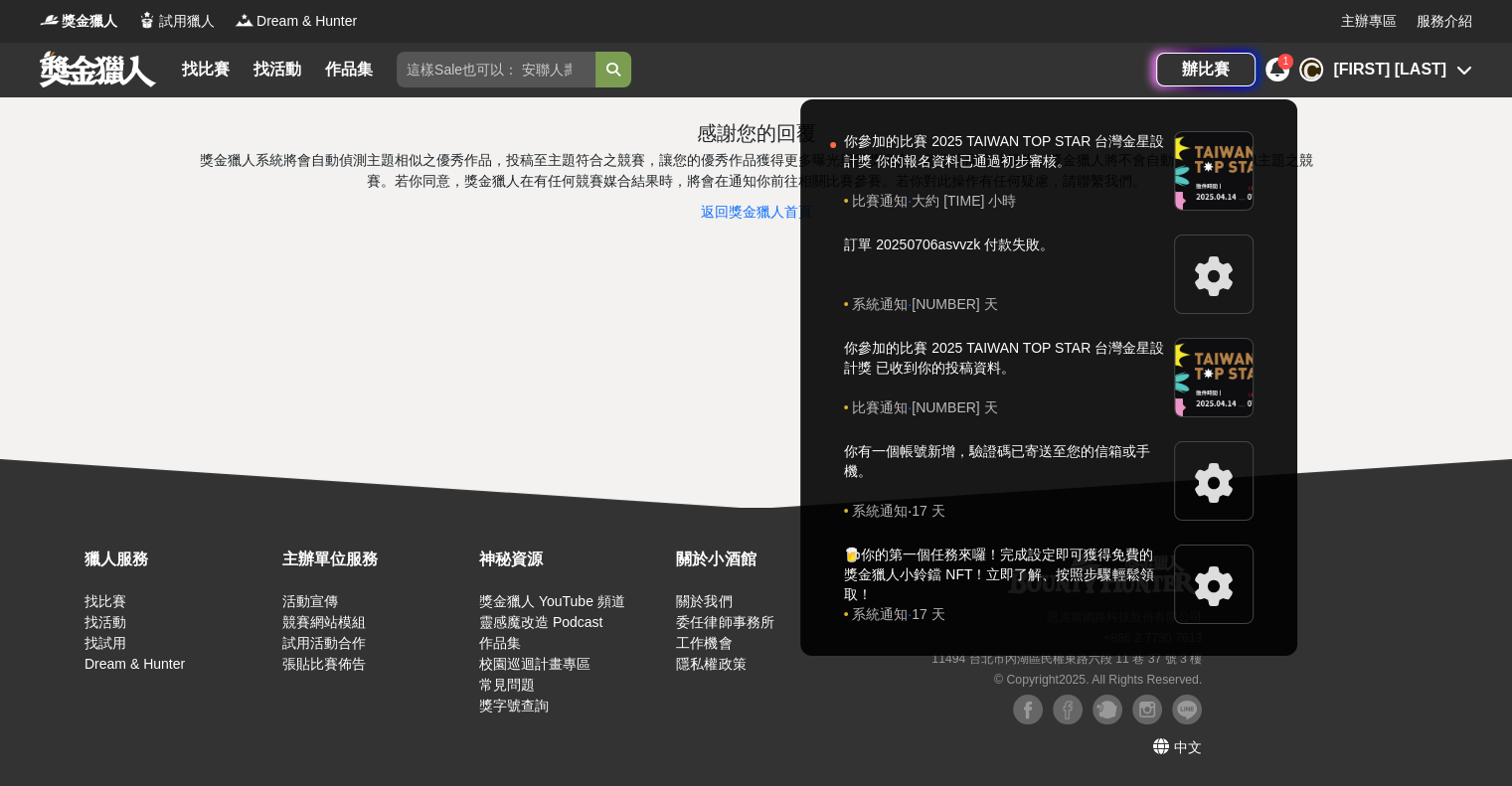 click at bounding box center (756, 393) 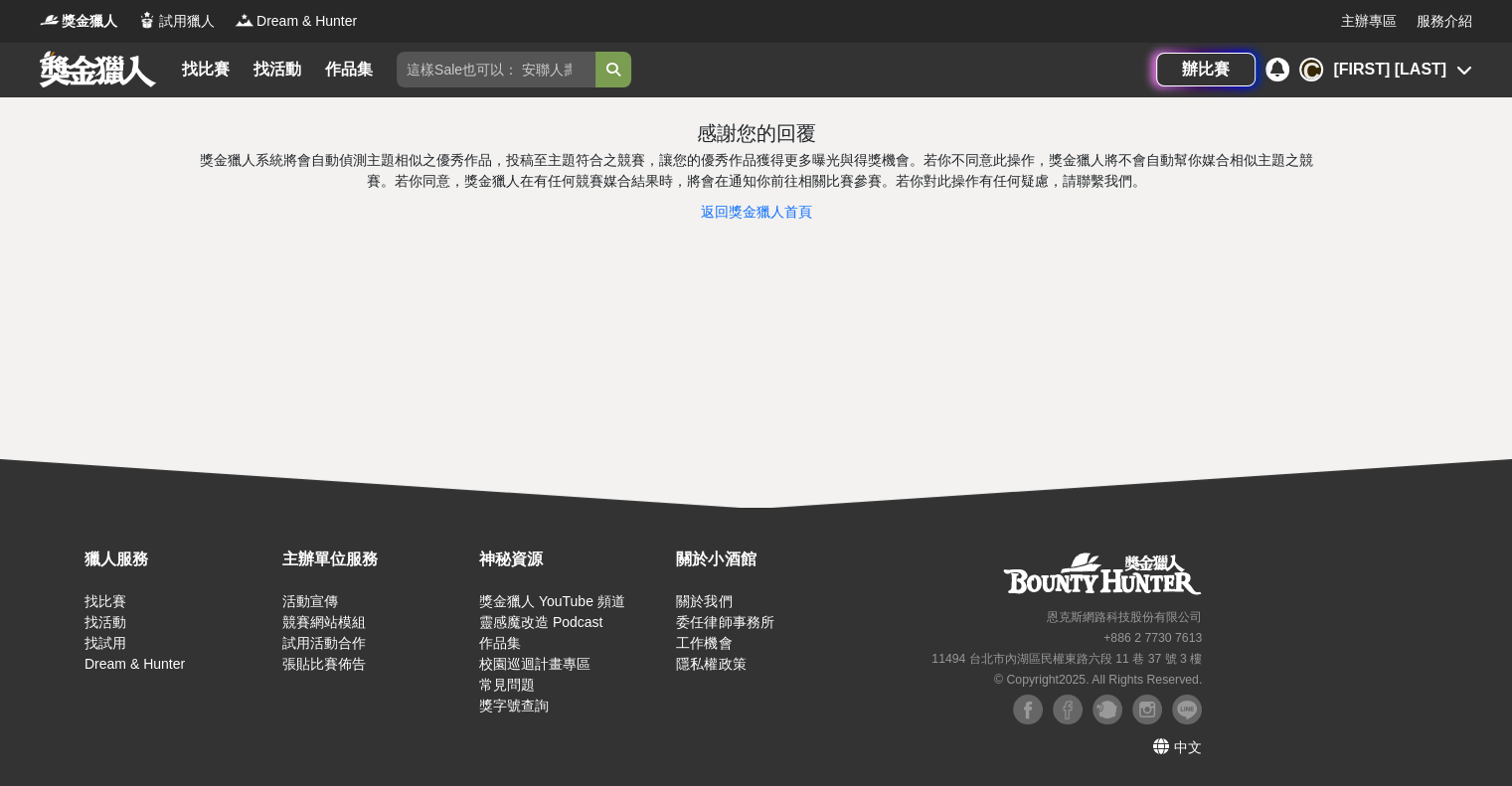 click on "找比賽" at bounding box center [206, 70] 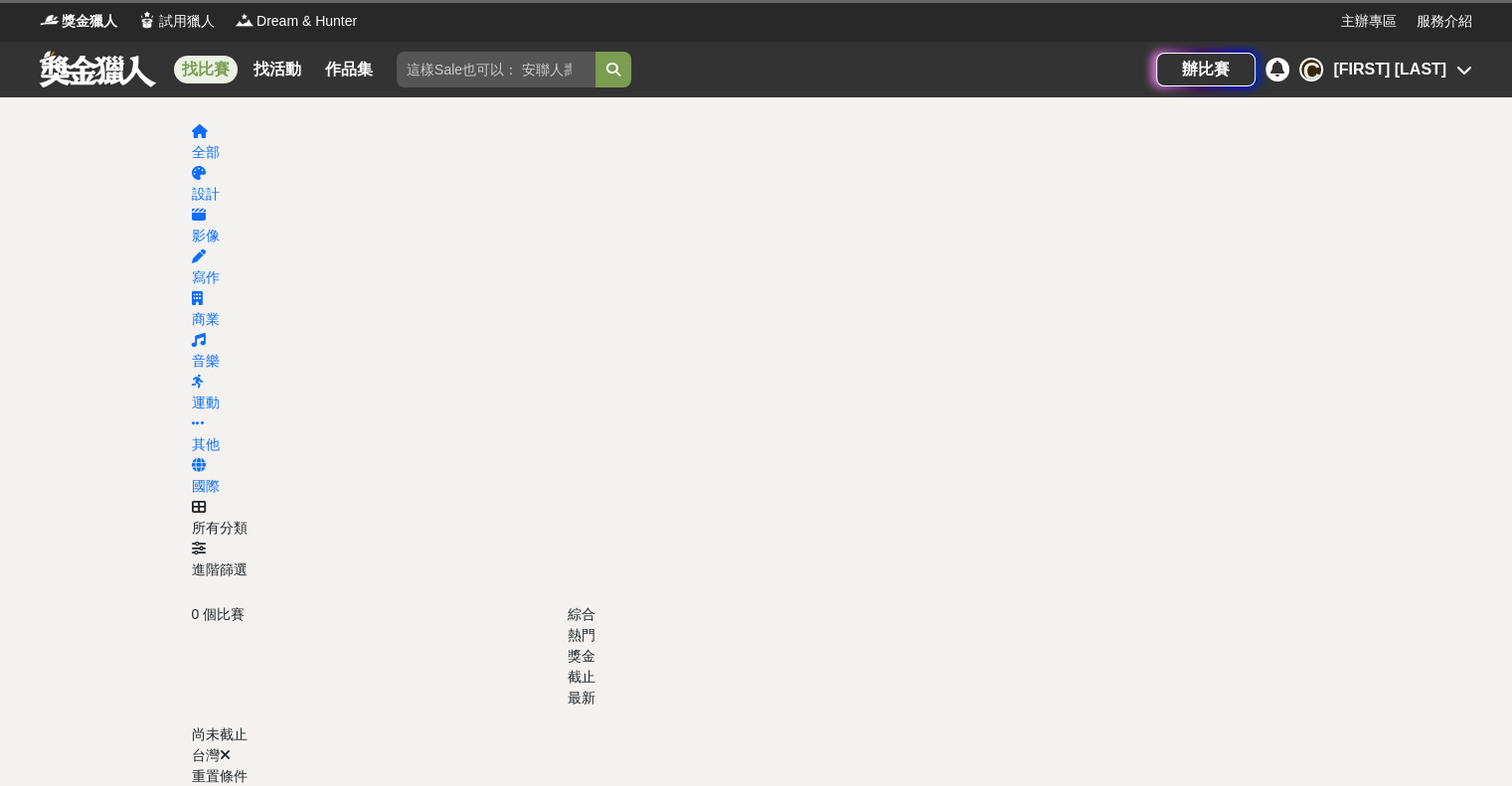 click at bounding box center [496, 70] 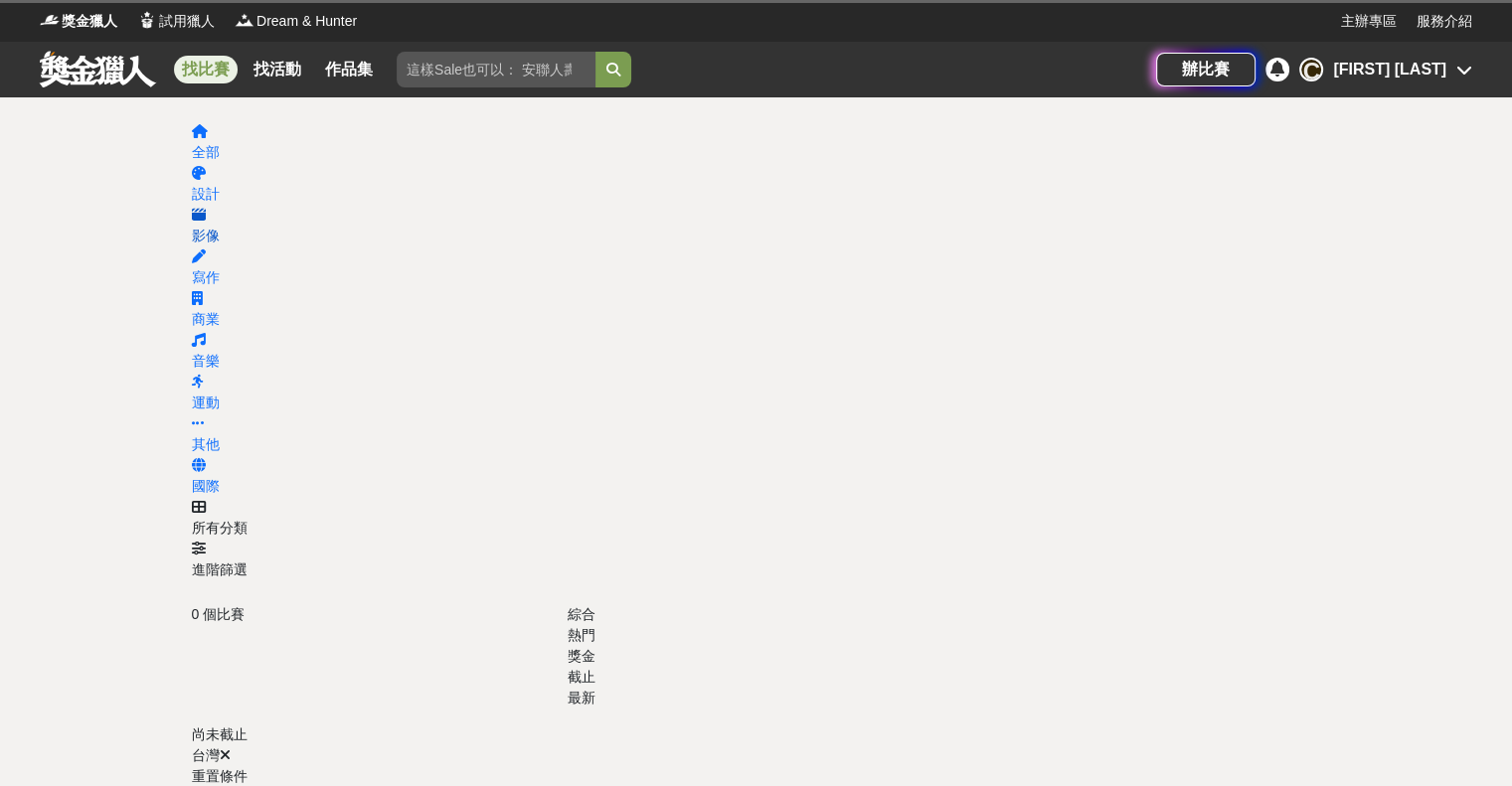 click at bounding box center [756, 215] 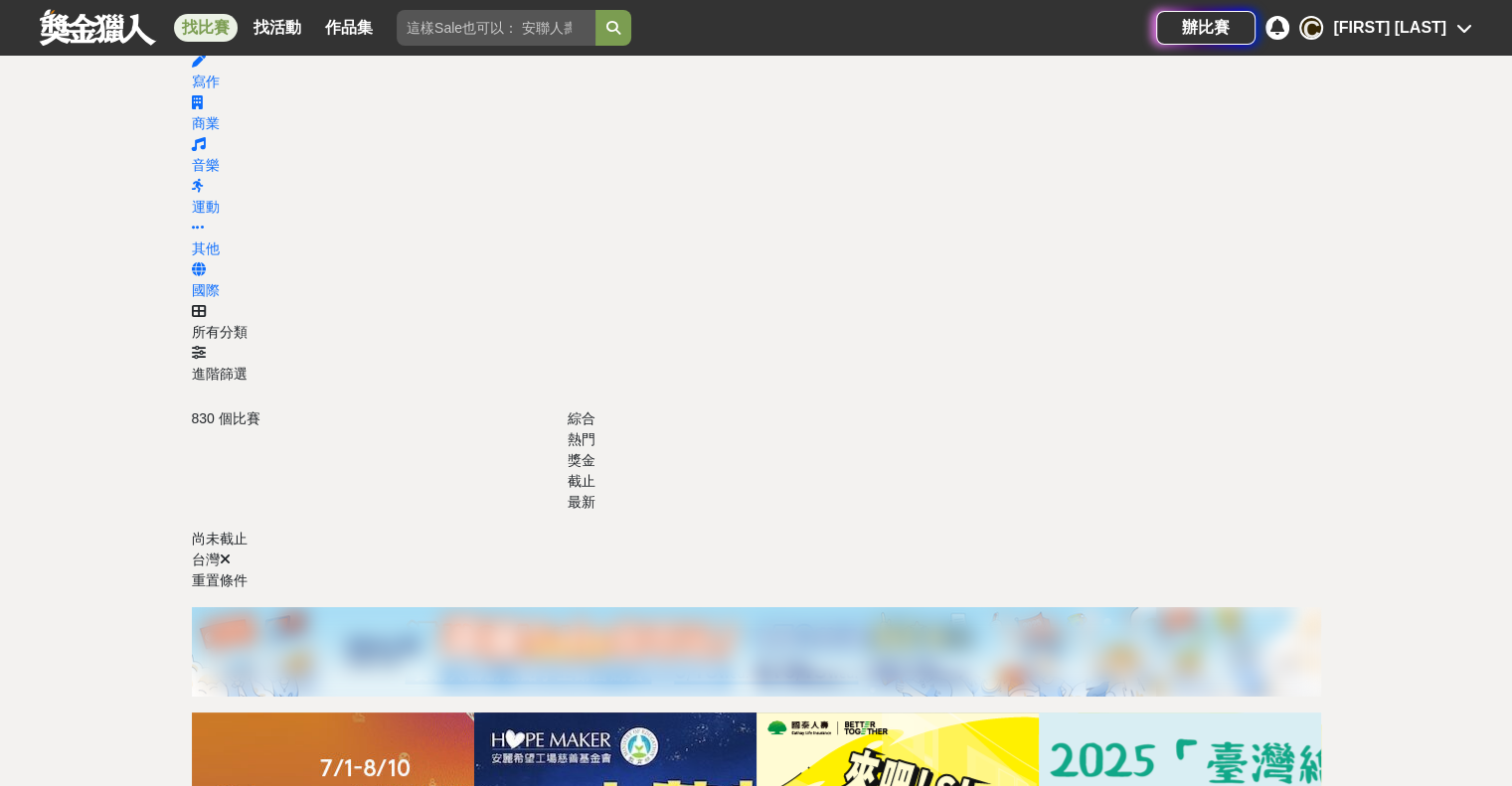 scroll, scrollTop: 199, scrollLeft: 0, axis: vertical 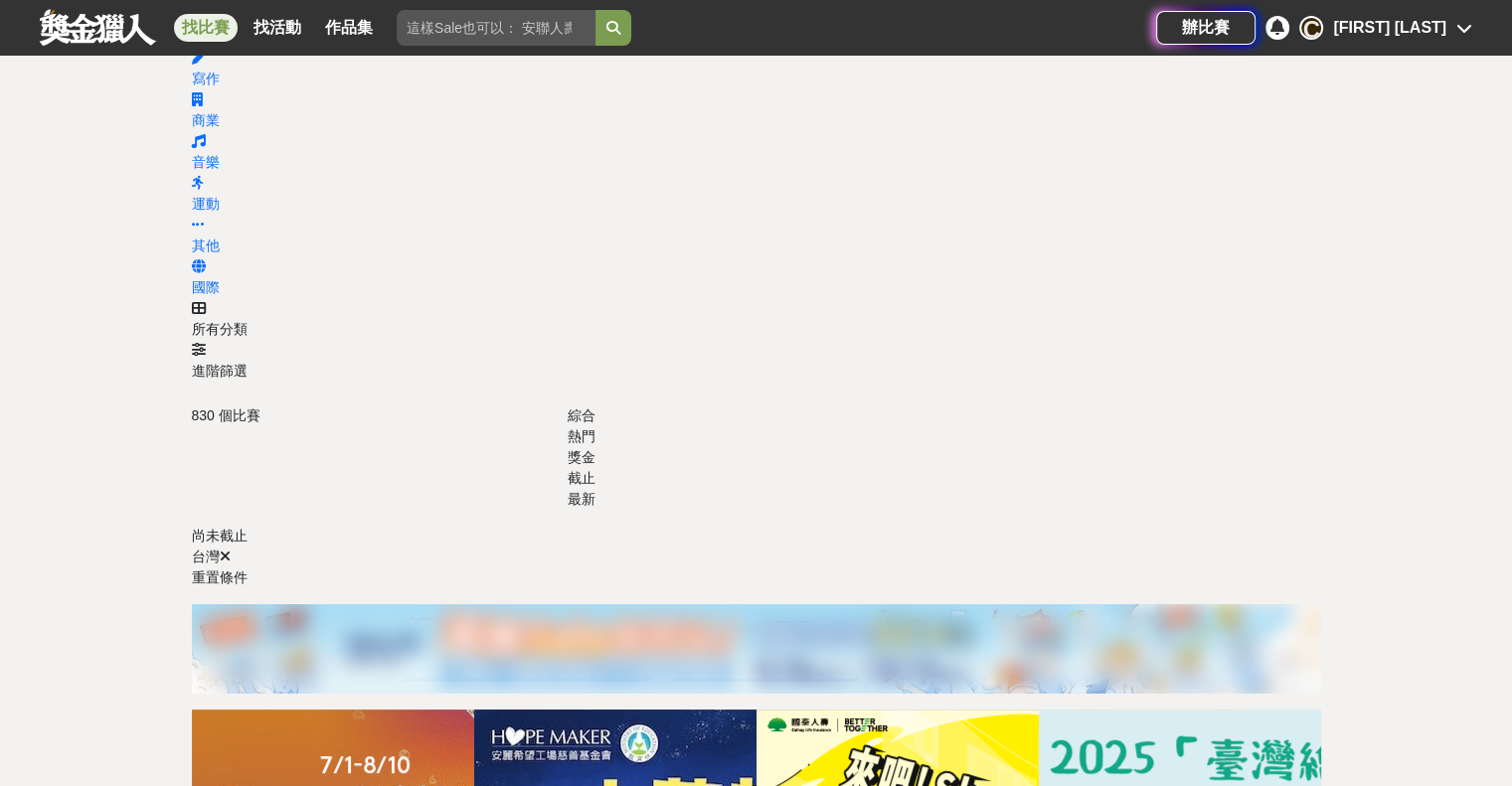 click on "2025「小夢想．大志氣」追夢計畫" at bounding box center [580, 1132] 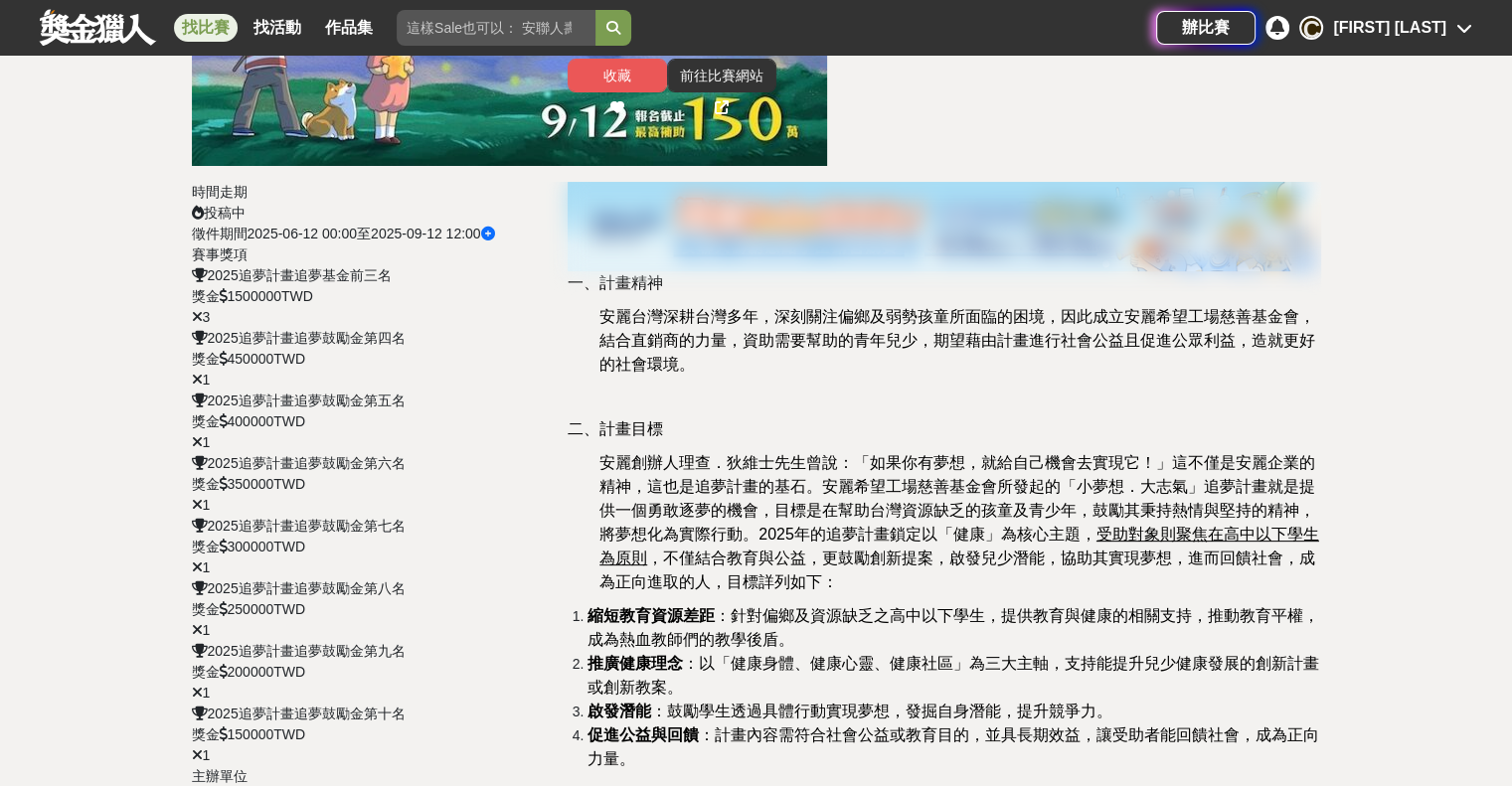 scroll, scrollTop: 596, scrollLeft: 0, axis: vertical 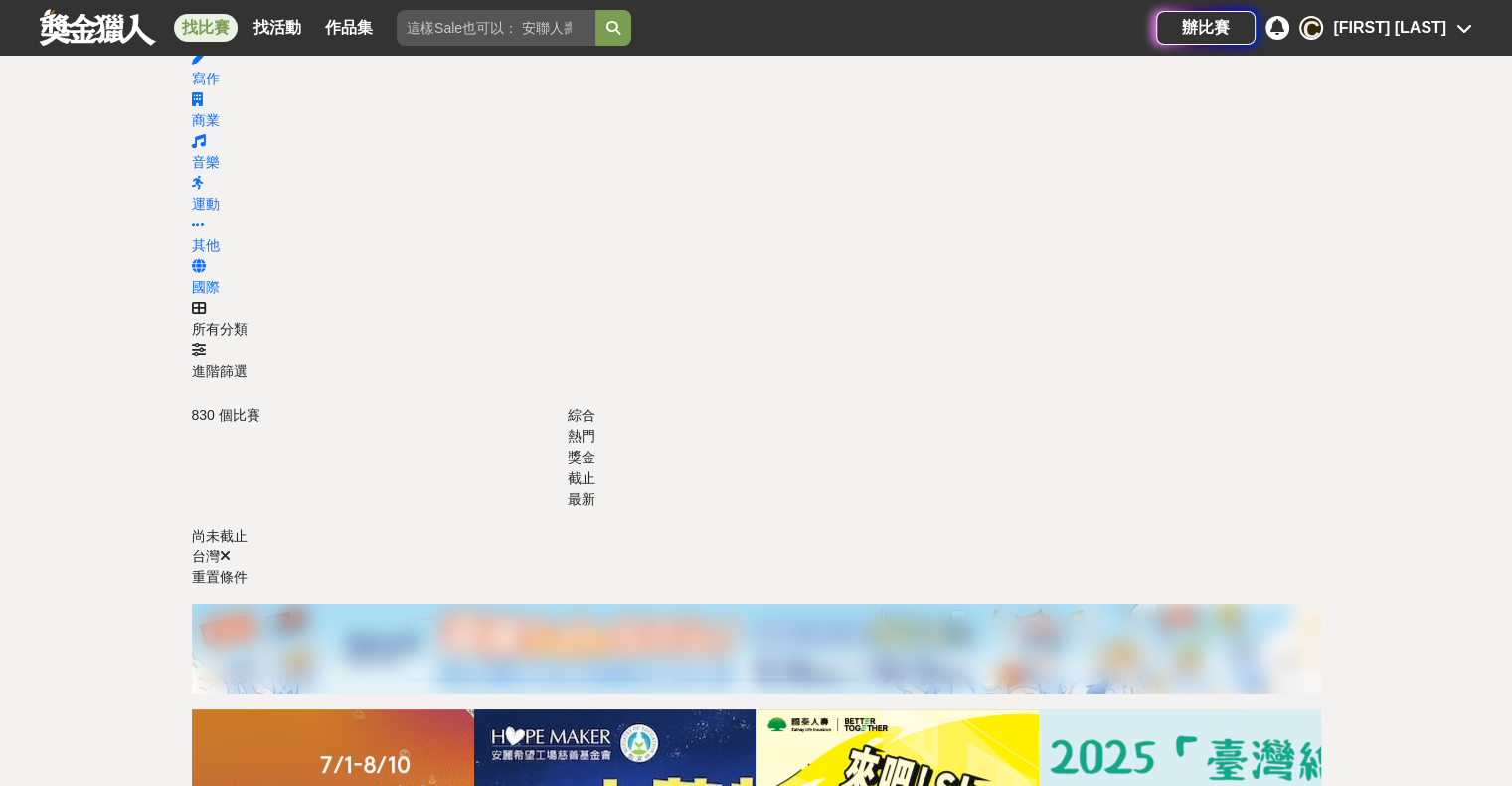 click on "來吧！Show出你的新『泰』度！國泰人壽全國創意行銷提案&圖文競賽" at bounding box center [892, 1142] 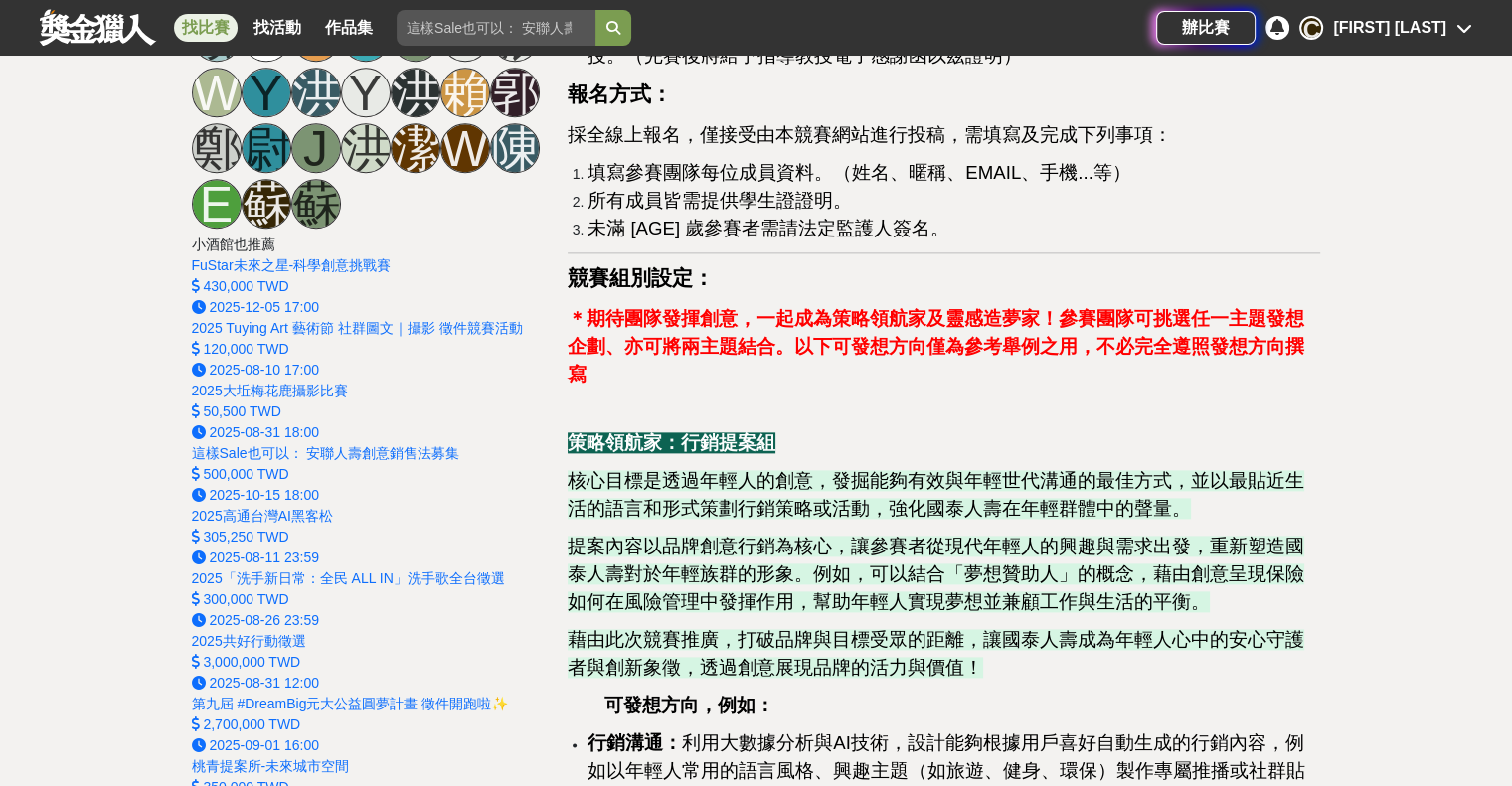 scroll, scrollTop: 2484, scrollLeft: 0, axis: vertical 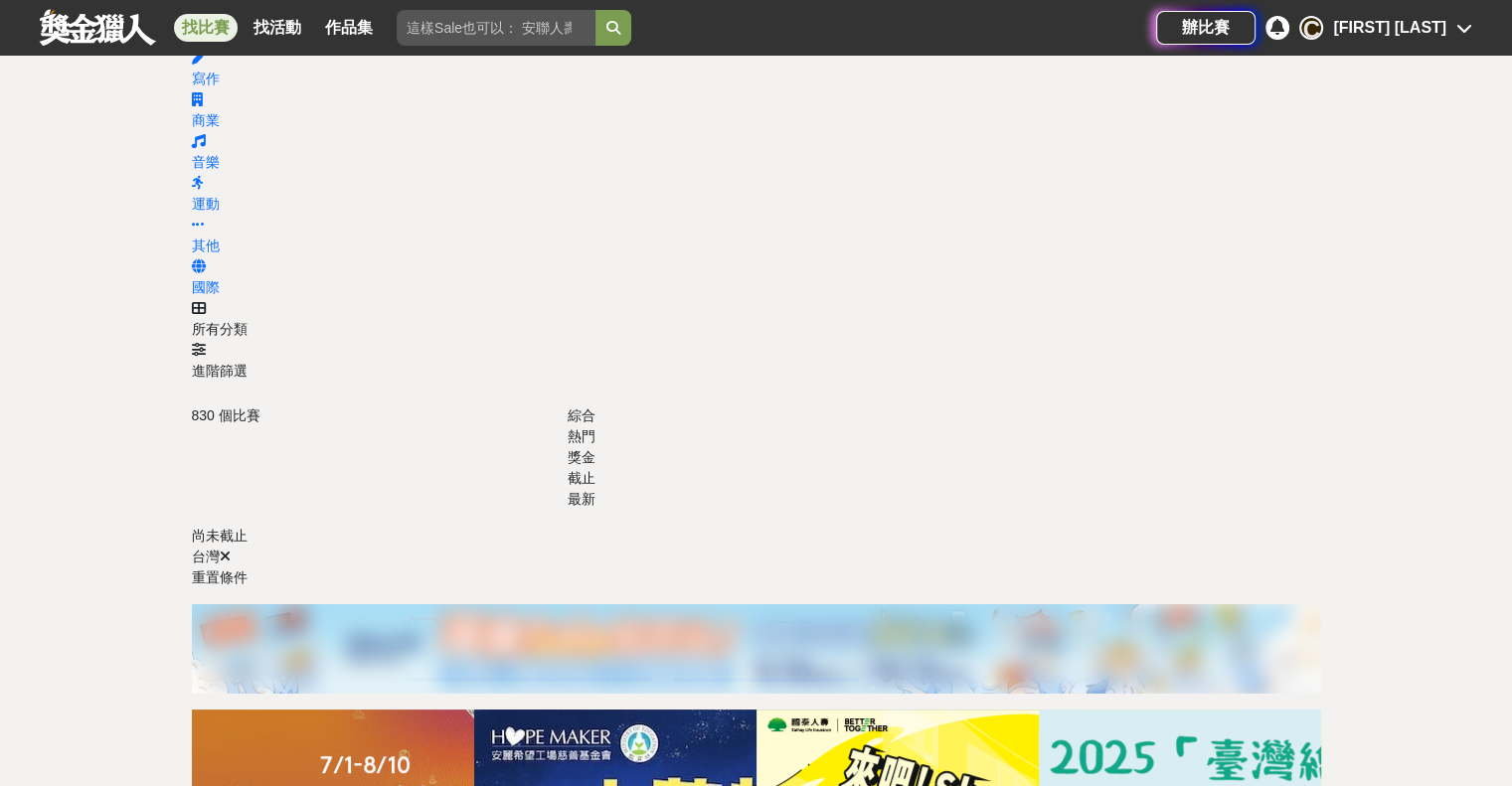 click on "2025「臺灣繪果季」國產水果趣味繪畫比賽" at bounding box center (1172, 1133) 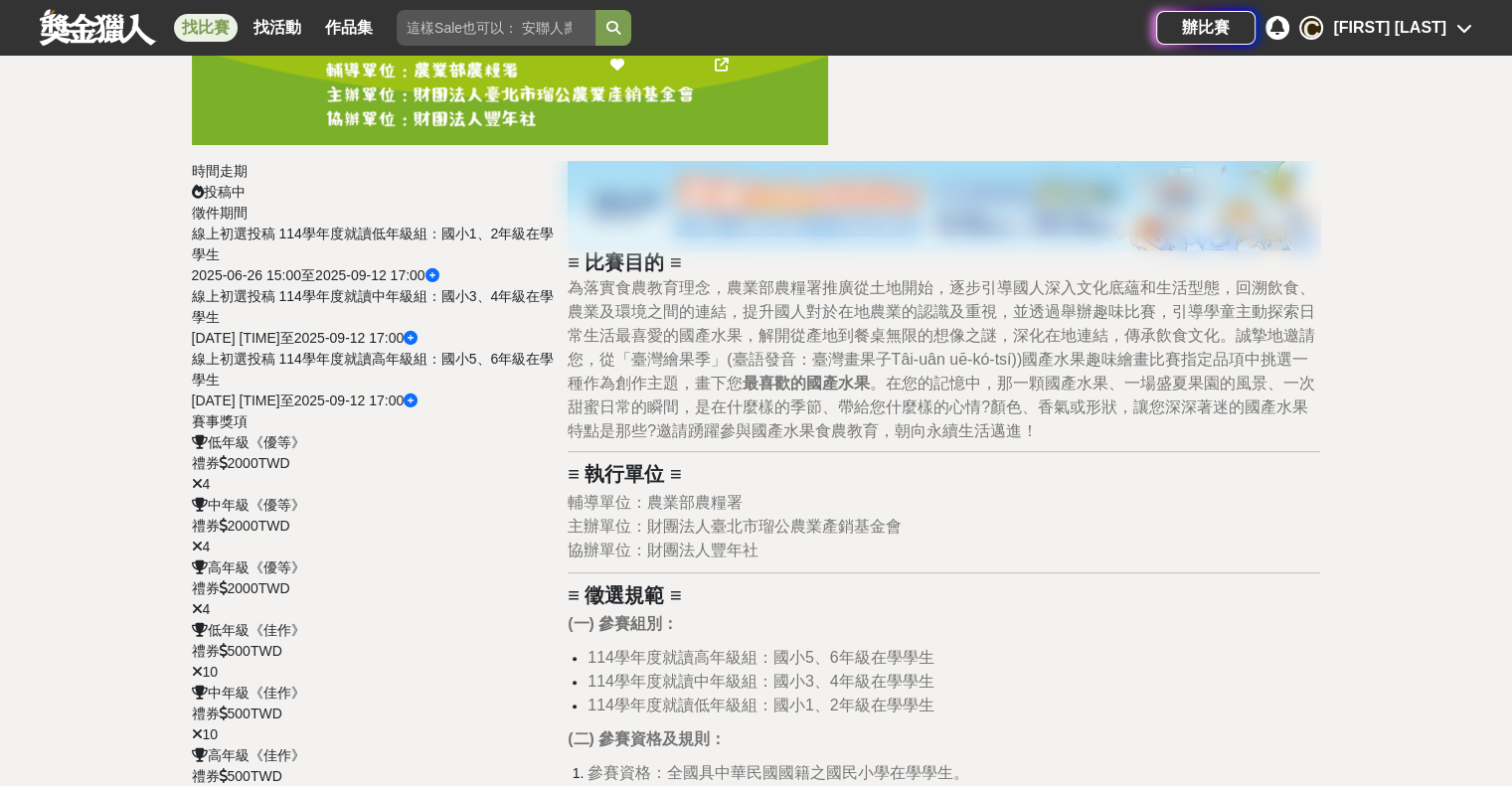 scroll, scrollTop: 596, scrollLeft: 0, axis: vertical 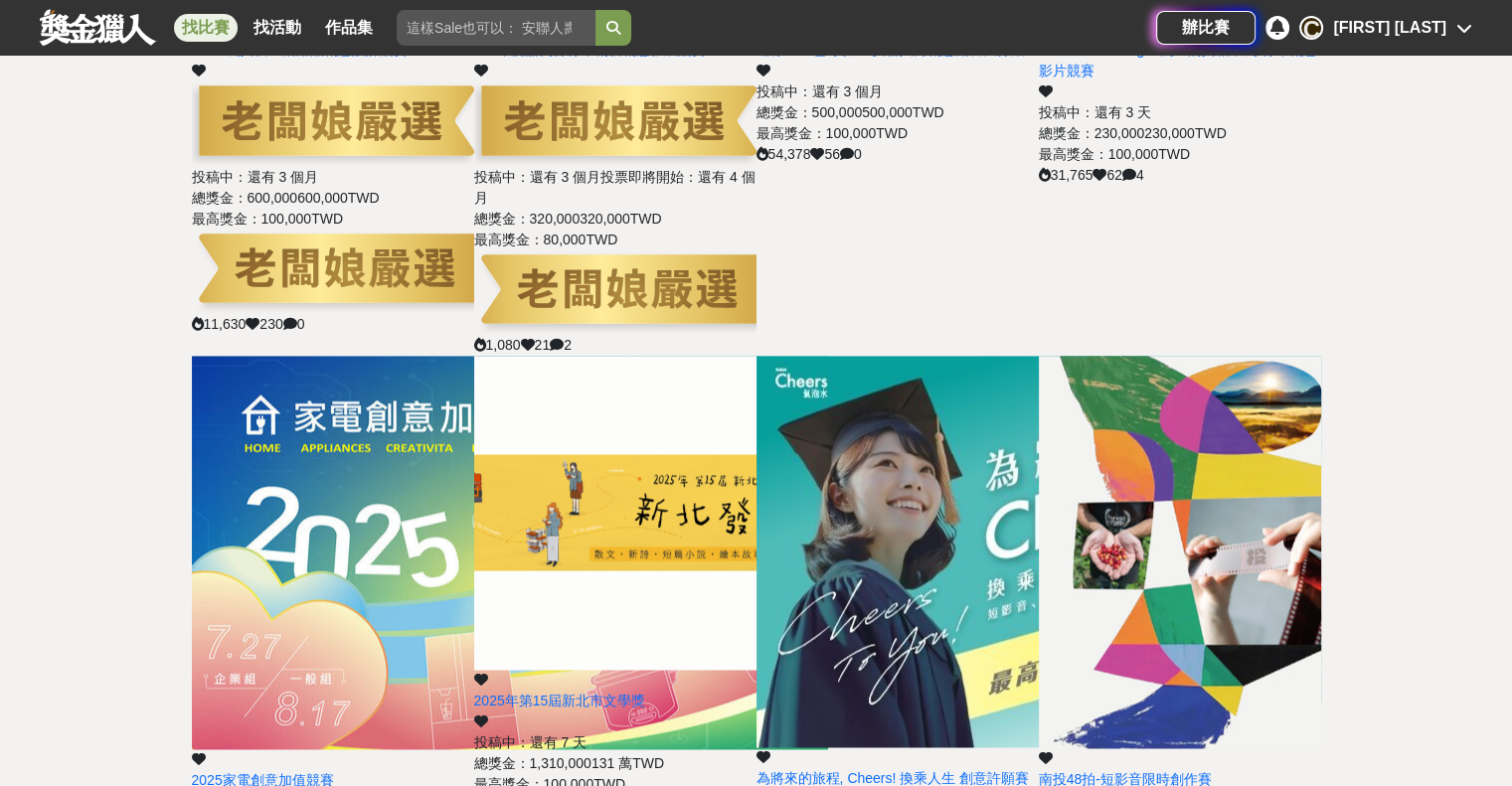 click on "點這裡看更多" at bounding box center [756, 1984] 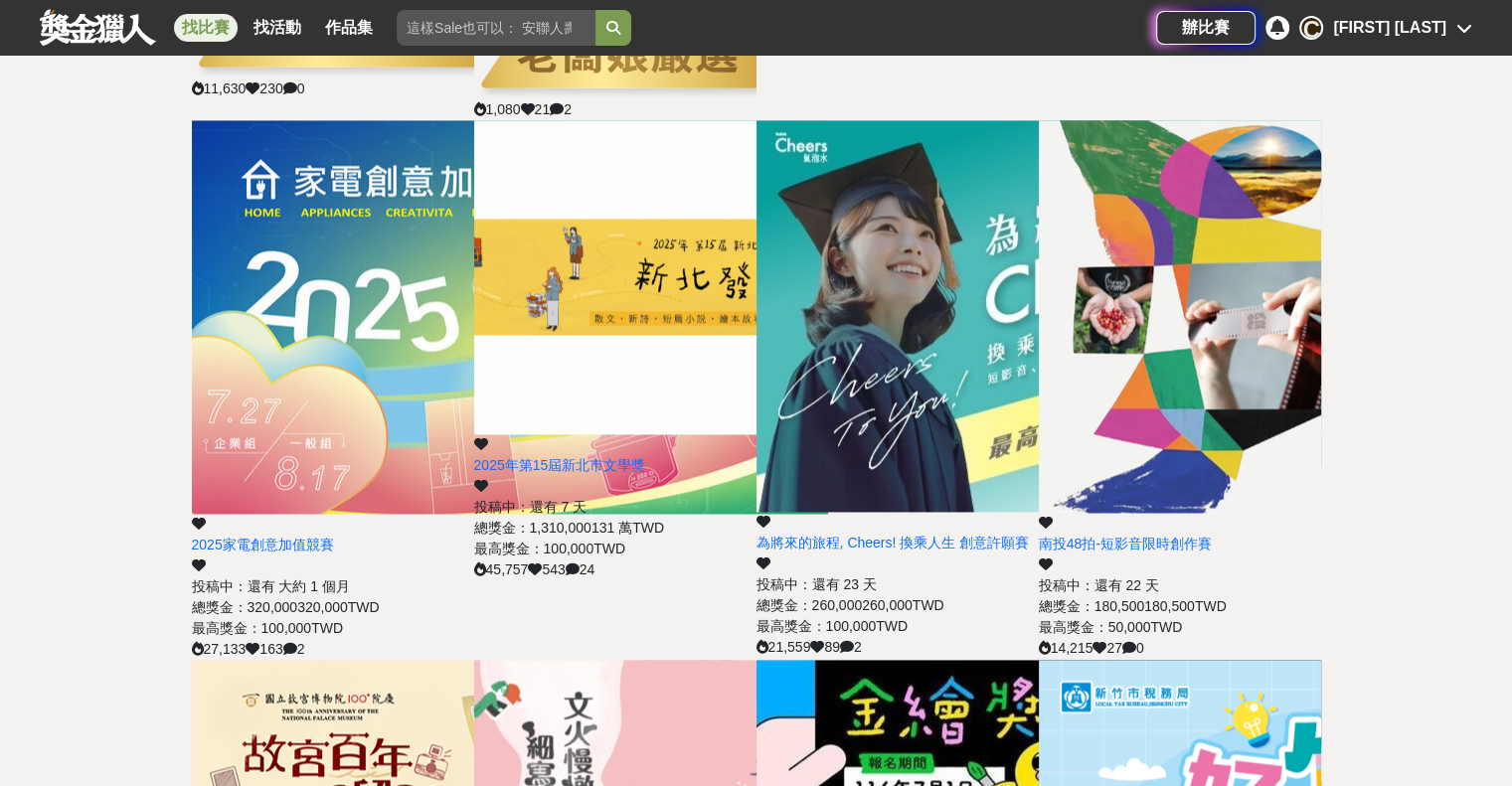 scroll, scrollTop: 3038, scrollLeft: 0, axis: vertical 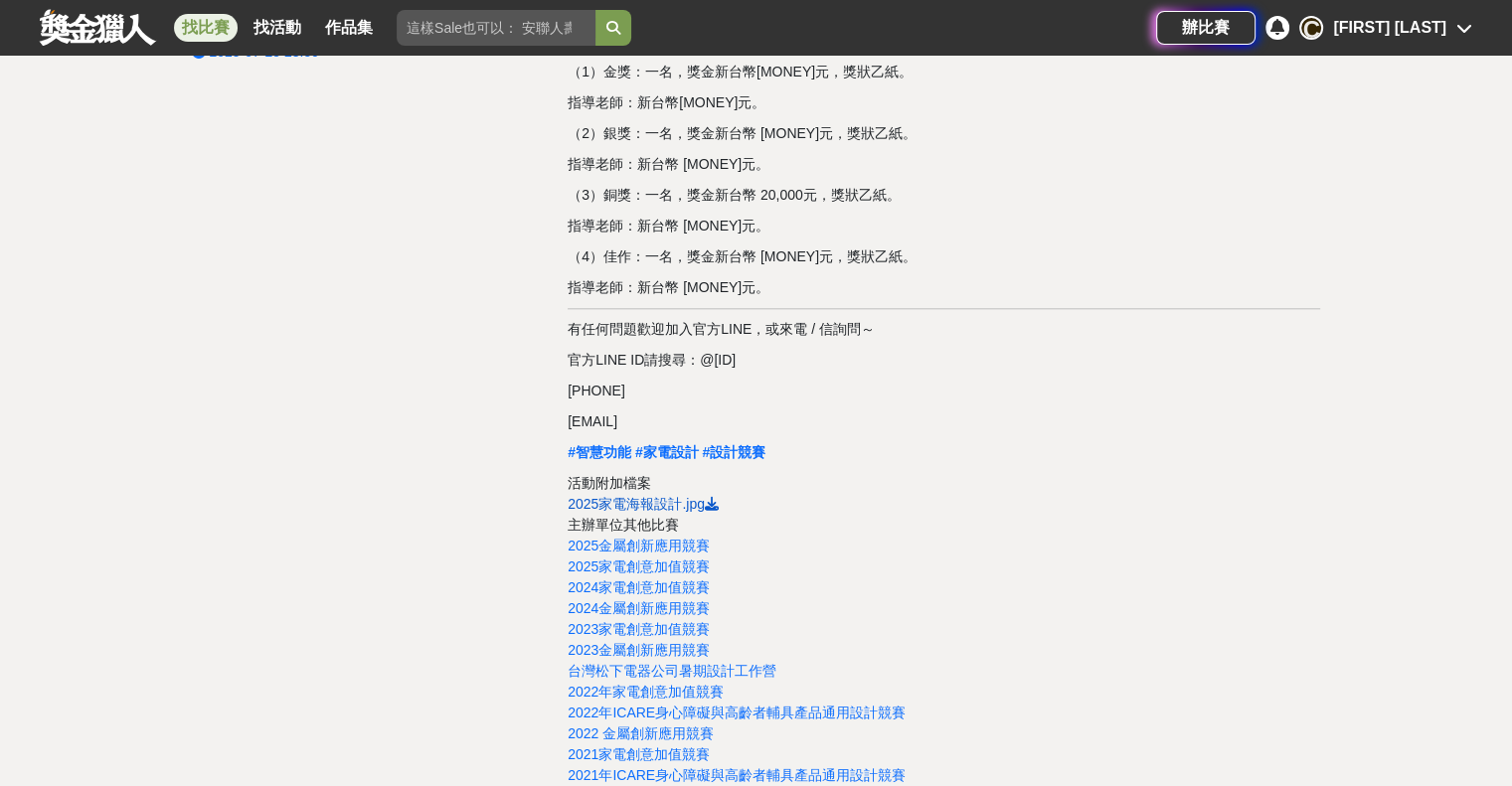 click on "2025家電海報設計.jpg" at bounding box center (636, 504) 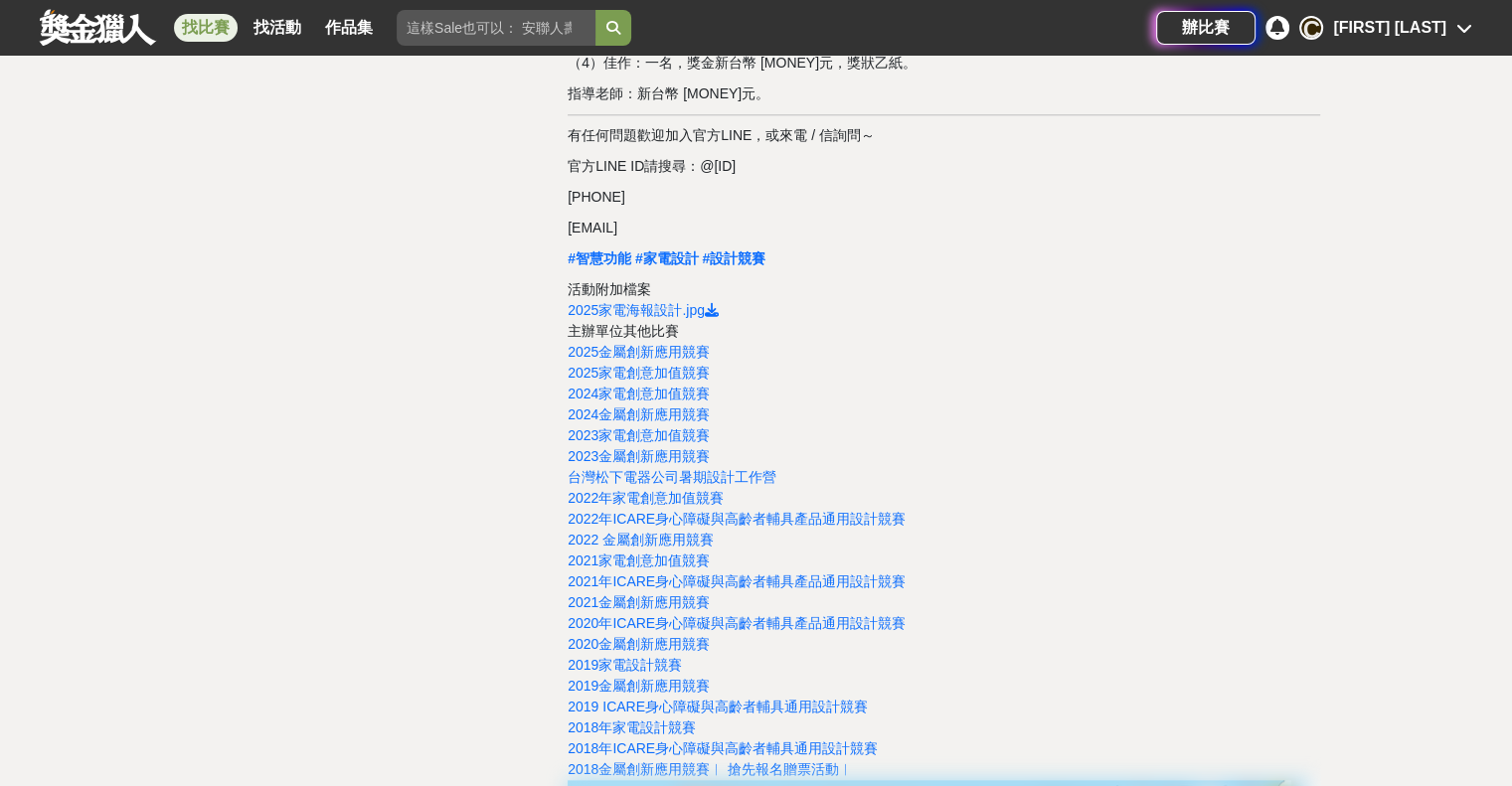 scroll, scrollTop: 2186, scrollLeft: 0, axis: vertical 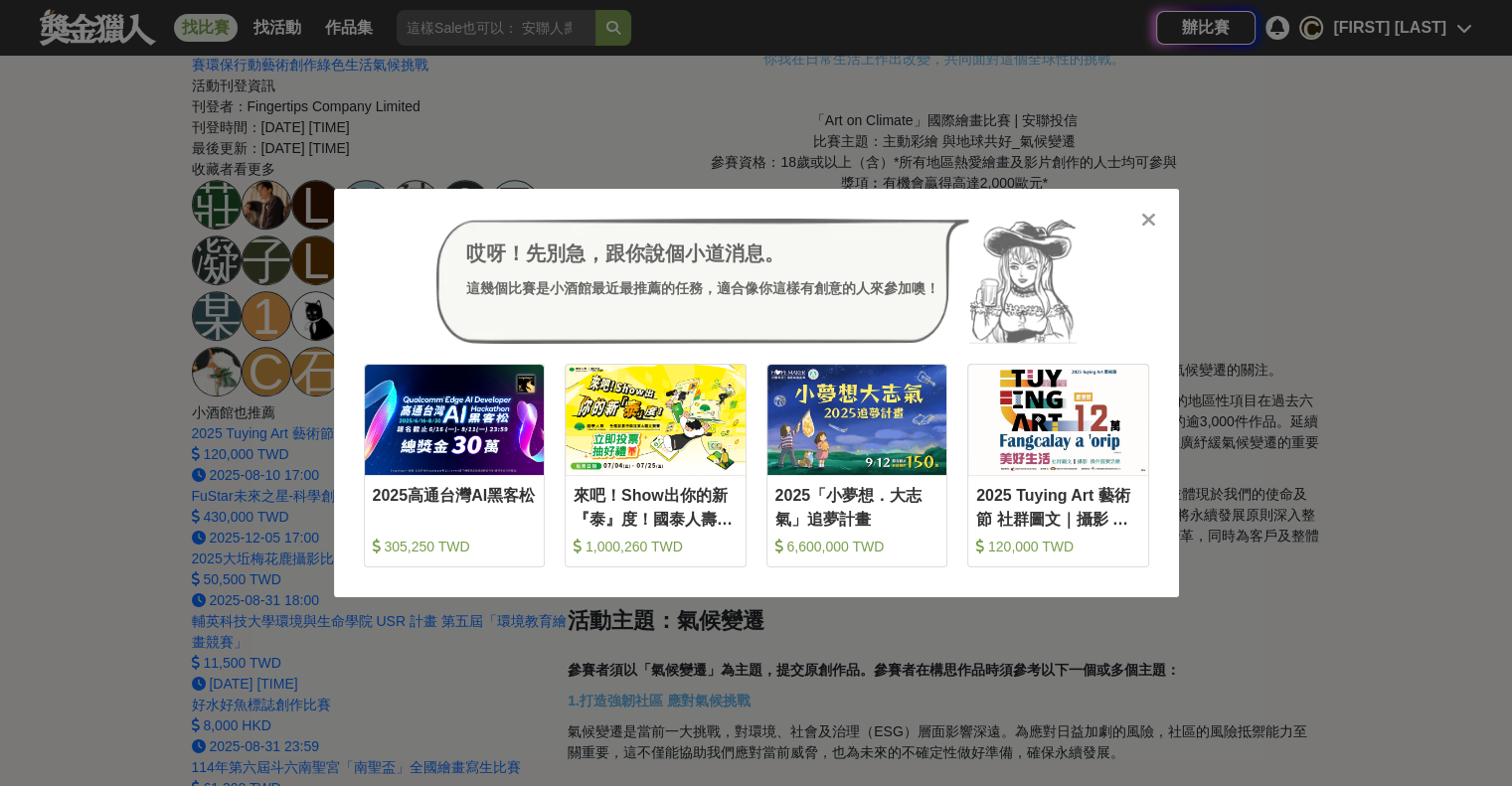 click at bounding box center (1148, 220) 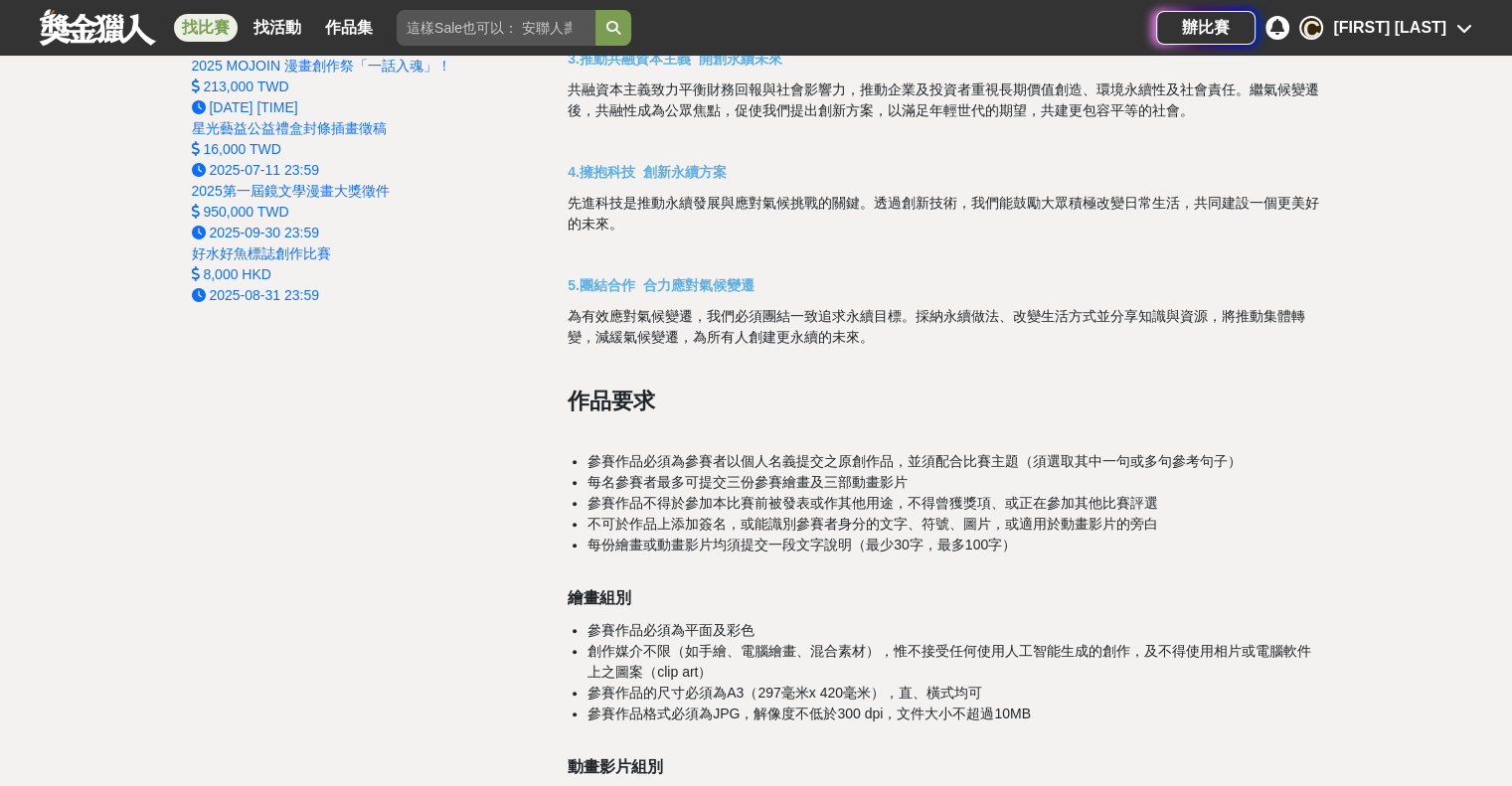 scroll, scrollTop: 1888, scrollLeft: 0, axis: vertical 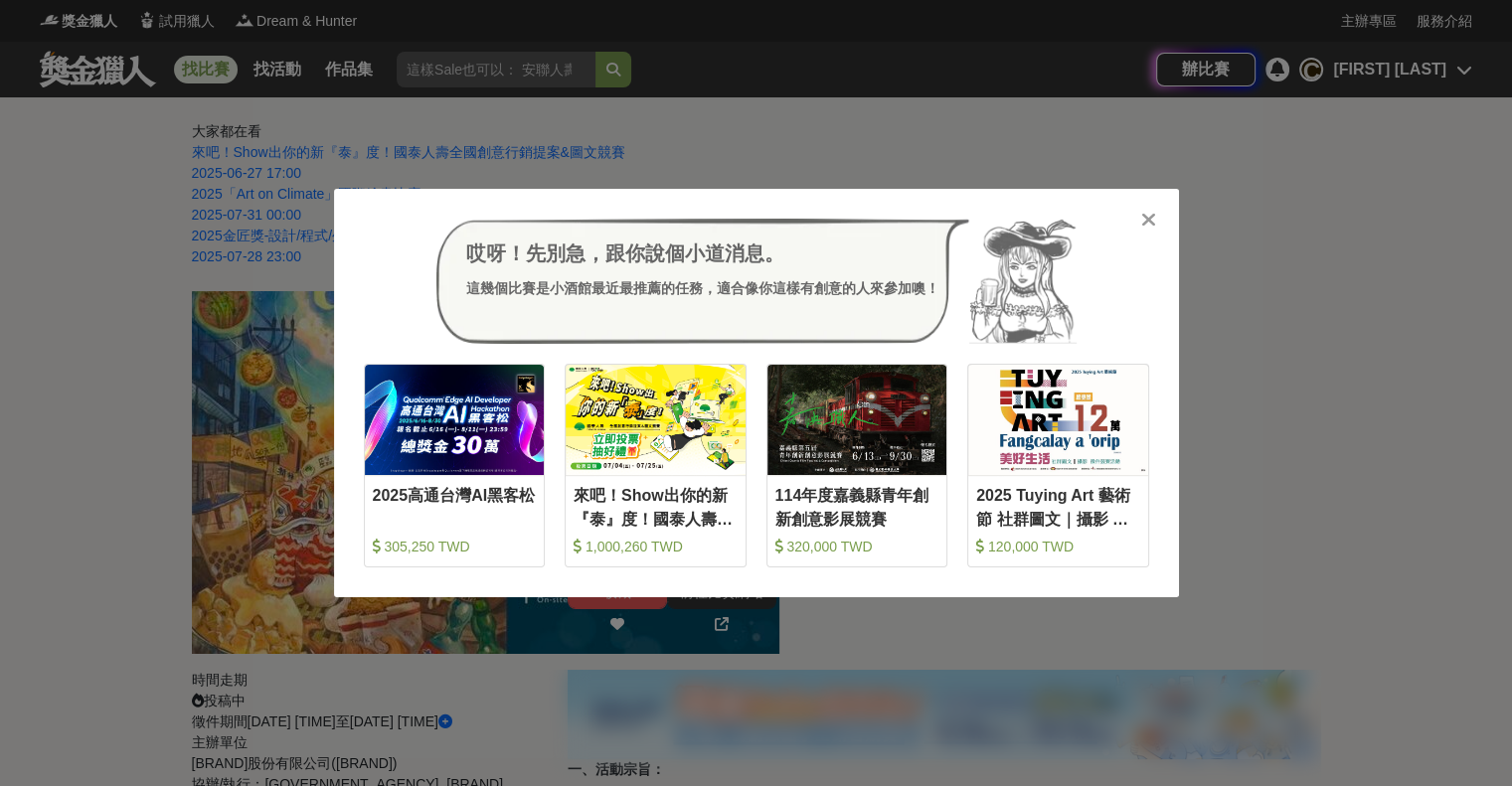 click at bounding box center (1148, 220) 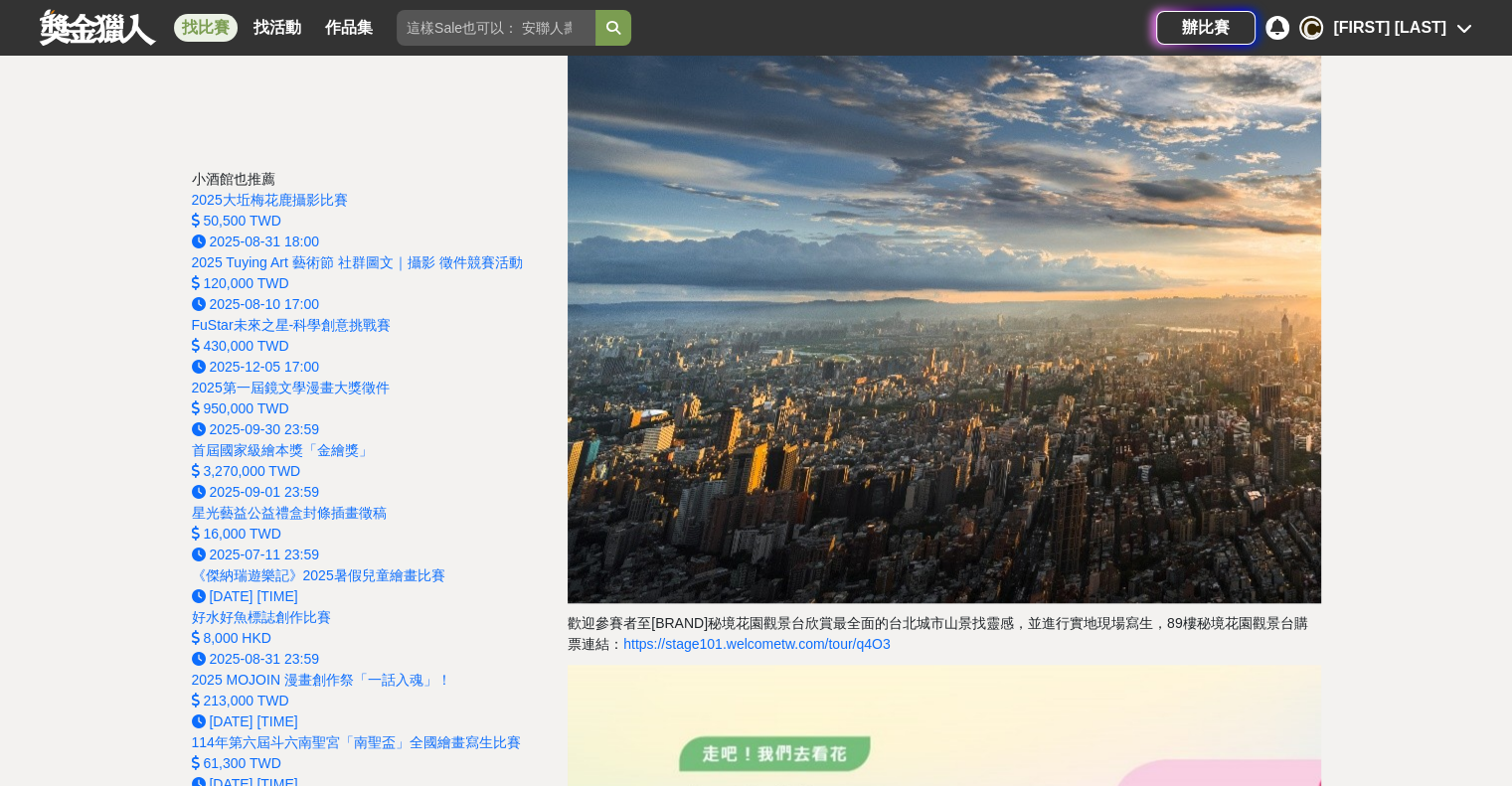 scroll, scrollTop: 1888, scrollLeft: 0, axis: vertical 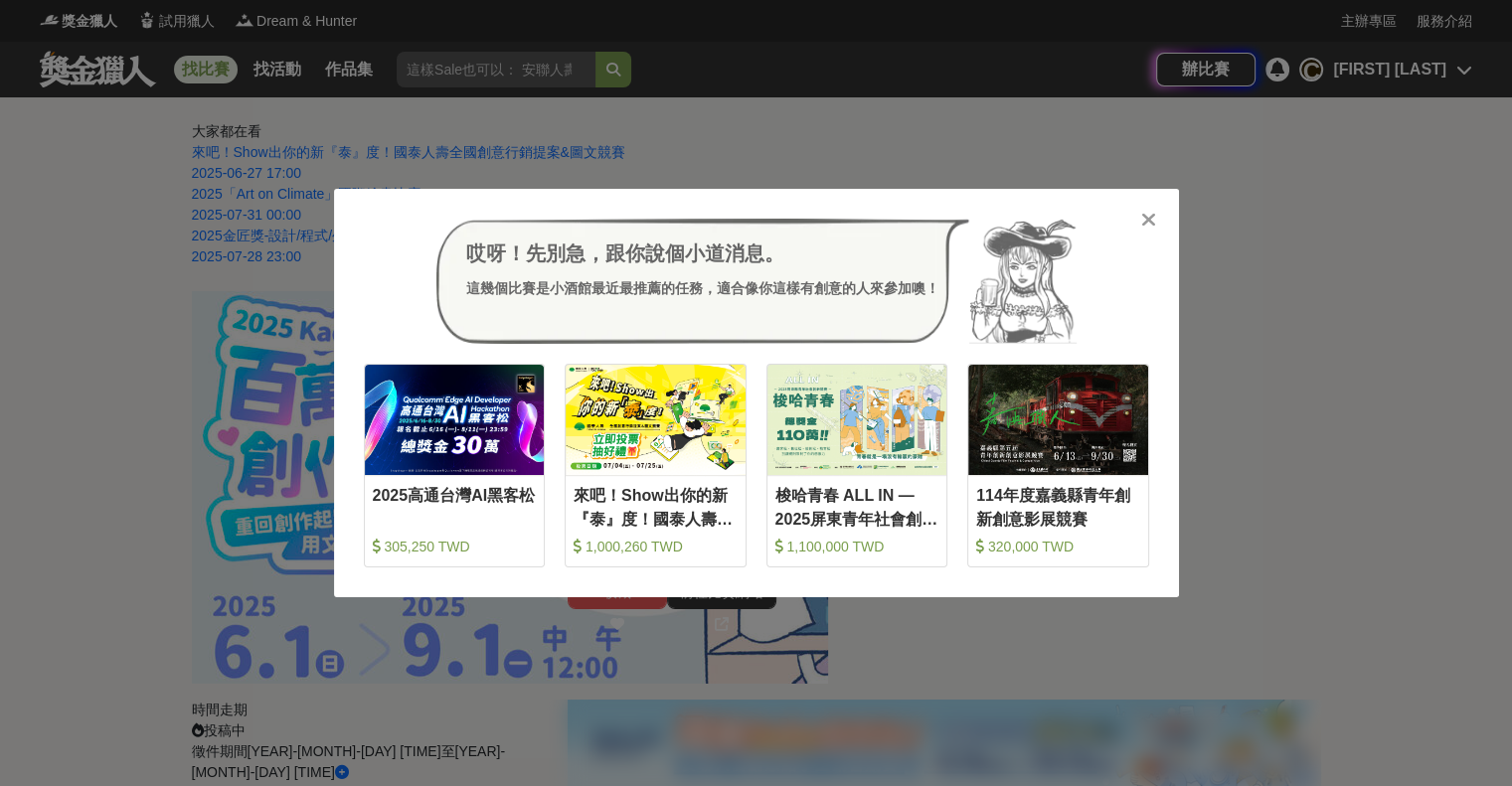 click at bounding box center (1148, 220) 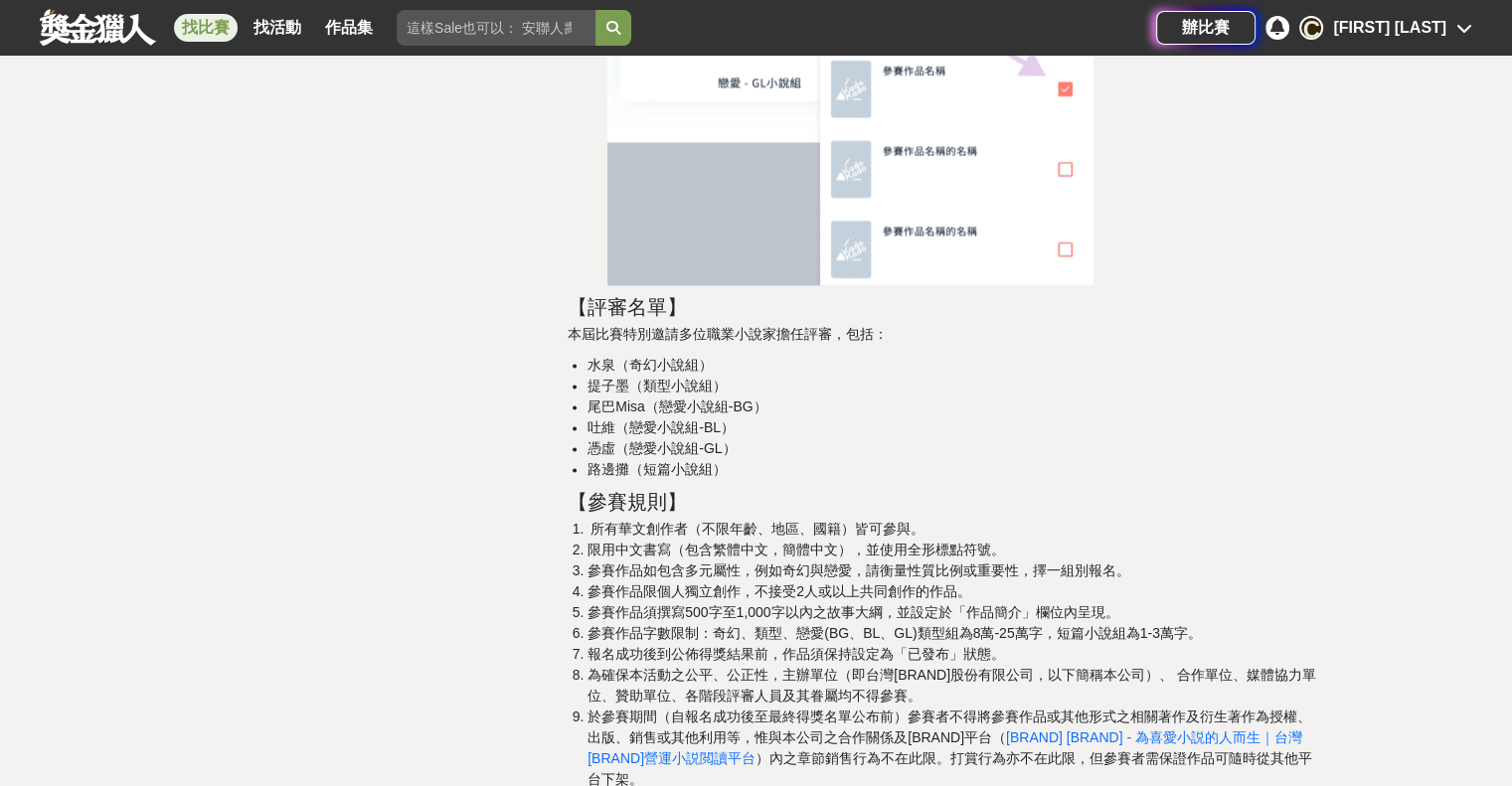scroll, scrollTop: 2882, scrollLeft: 0, axis: vertical 